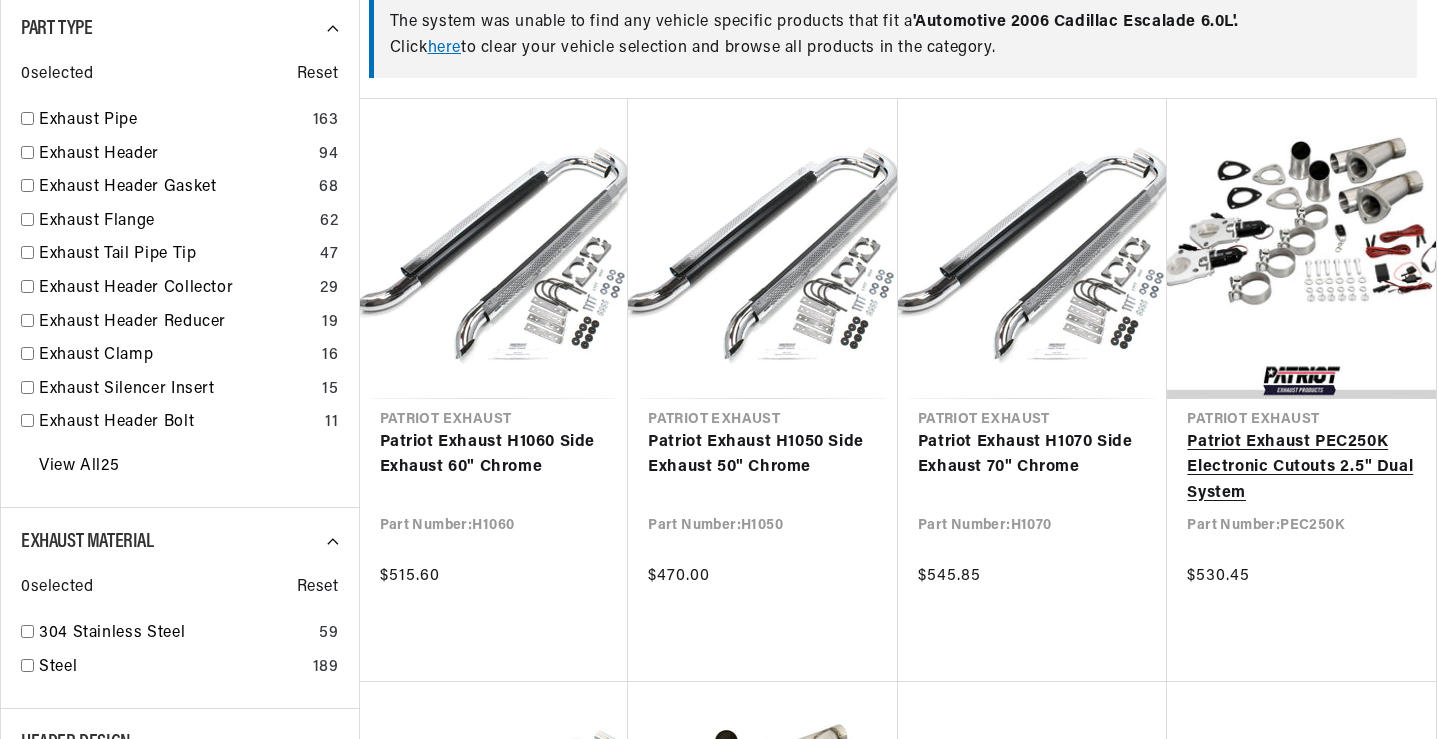 scroll, scrollTop: 800, scrollLeft: 0, axis: vertical 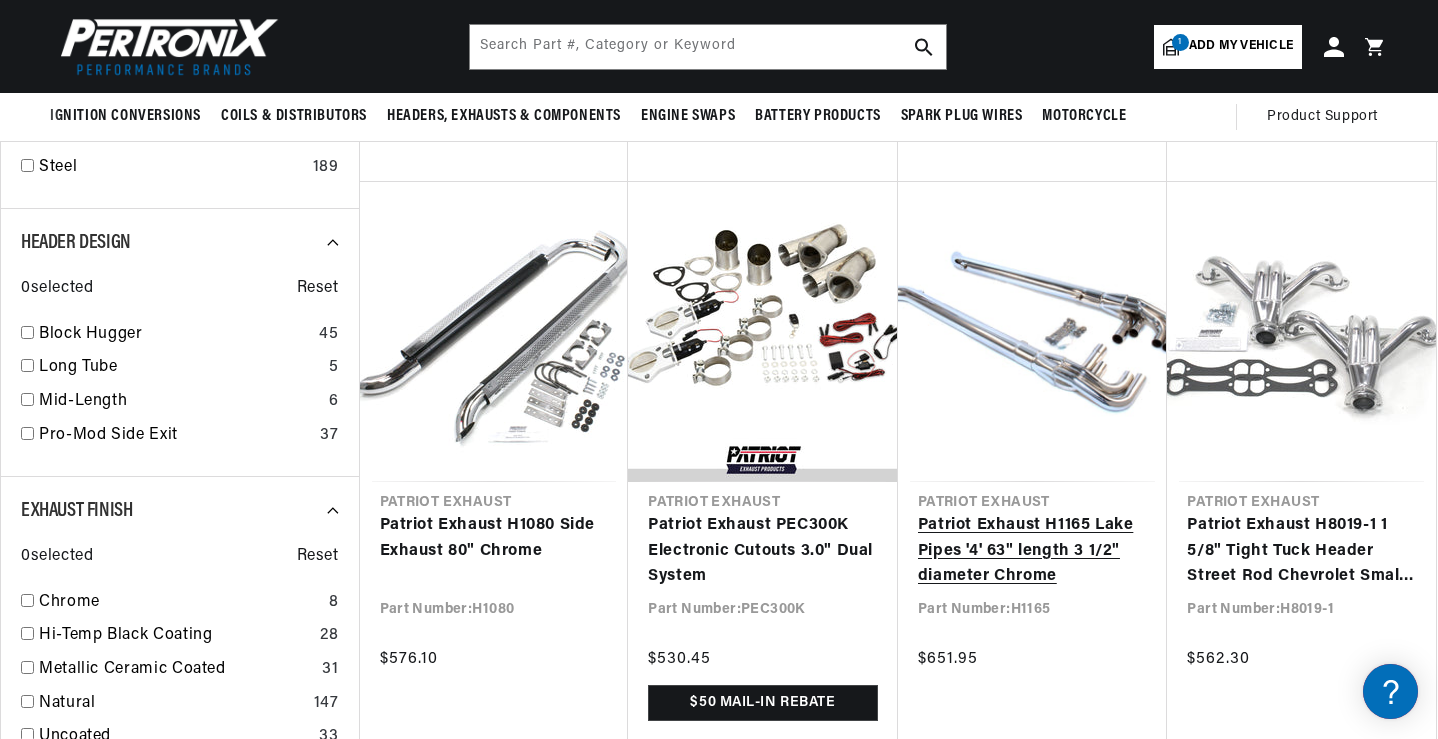 click on "Patriot Exhaust H1165 Lake Pipes '4' 63" length 3 1/2" diameter Chrome" at bounding box center (1033, 551) 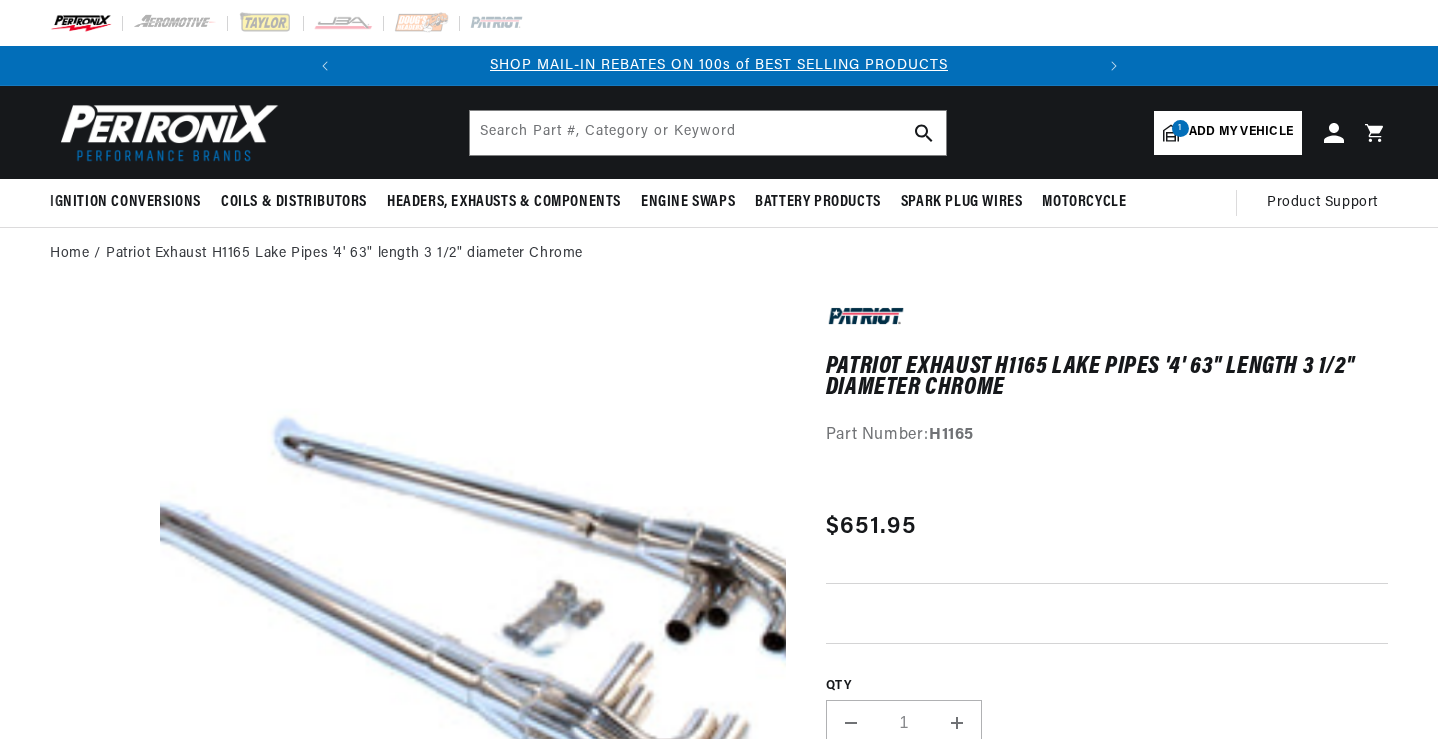 scroll, scrollTop: 200, scrollLeft: 0, axis: vertical 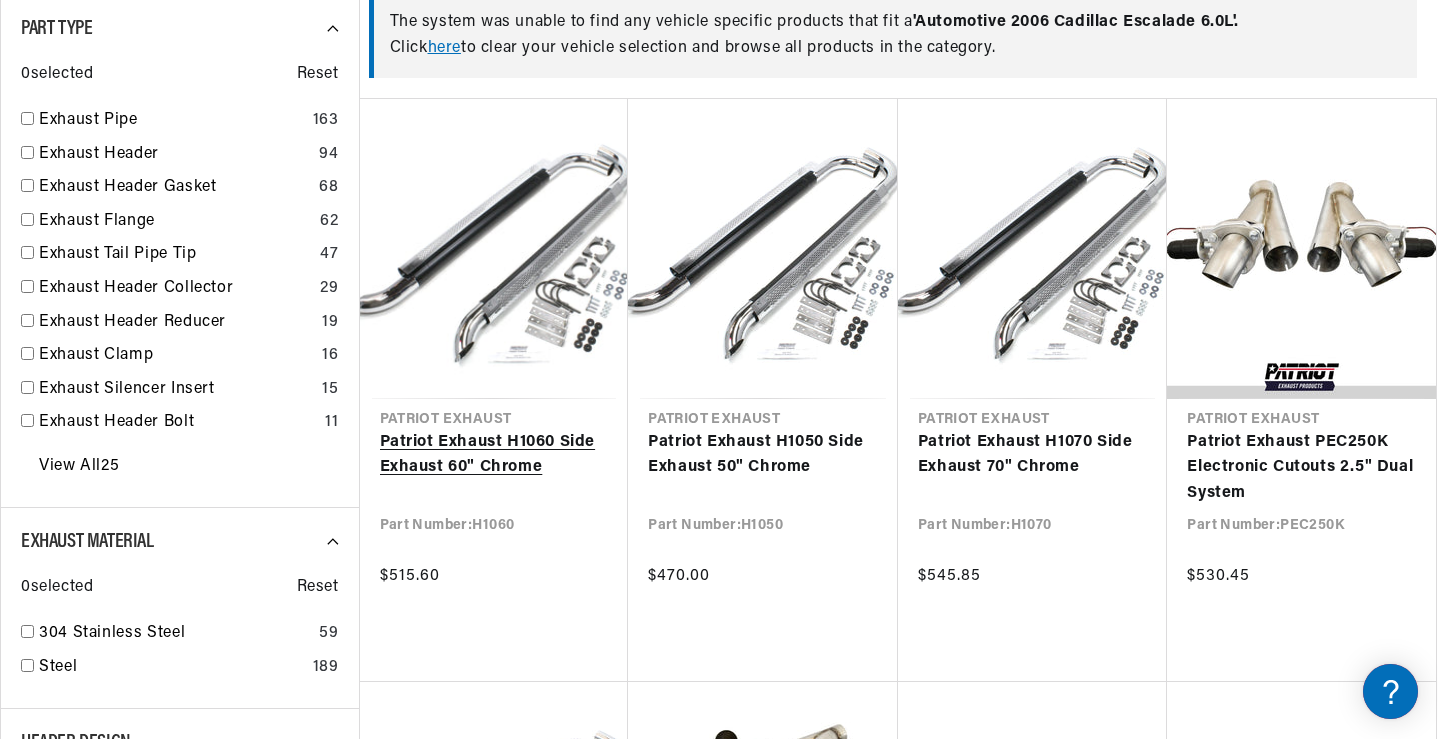 drag, startPoint x: 515, startPoint y: 439, endPoint x: 553, endPoint y: 463, distance: 44.94441 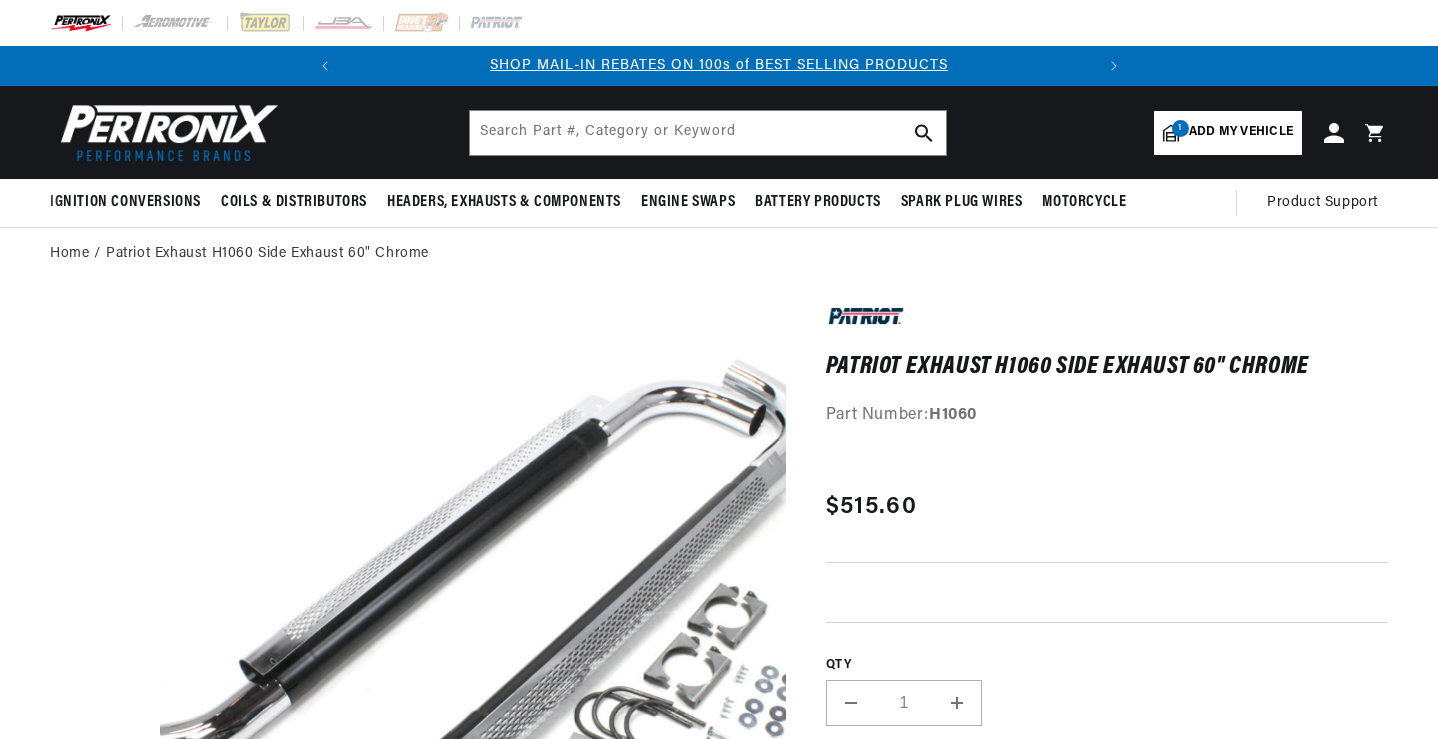 scroll, scrollTop: 200, scrollLeft: 0, axis: vertical 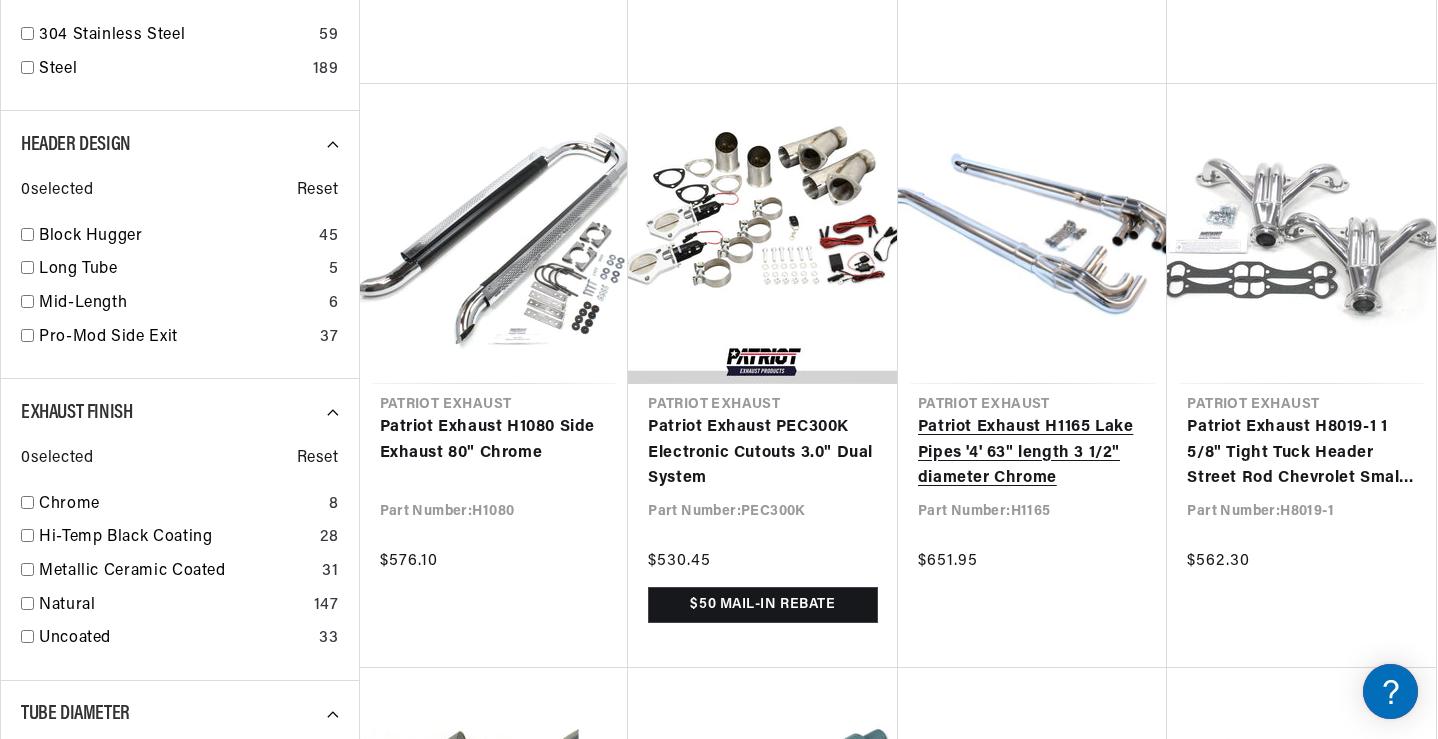 click on "Patriot Exhaust H1165 Lake Pipes '4' 63" length 3 1/2" diameter Chrome" at bounding box center [1033, 453] 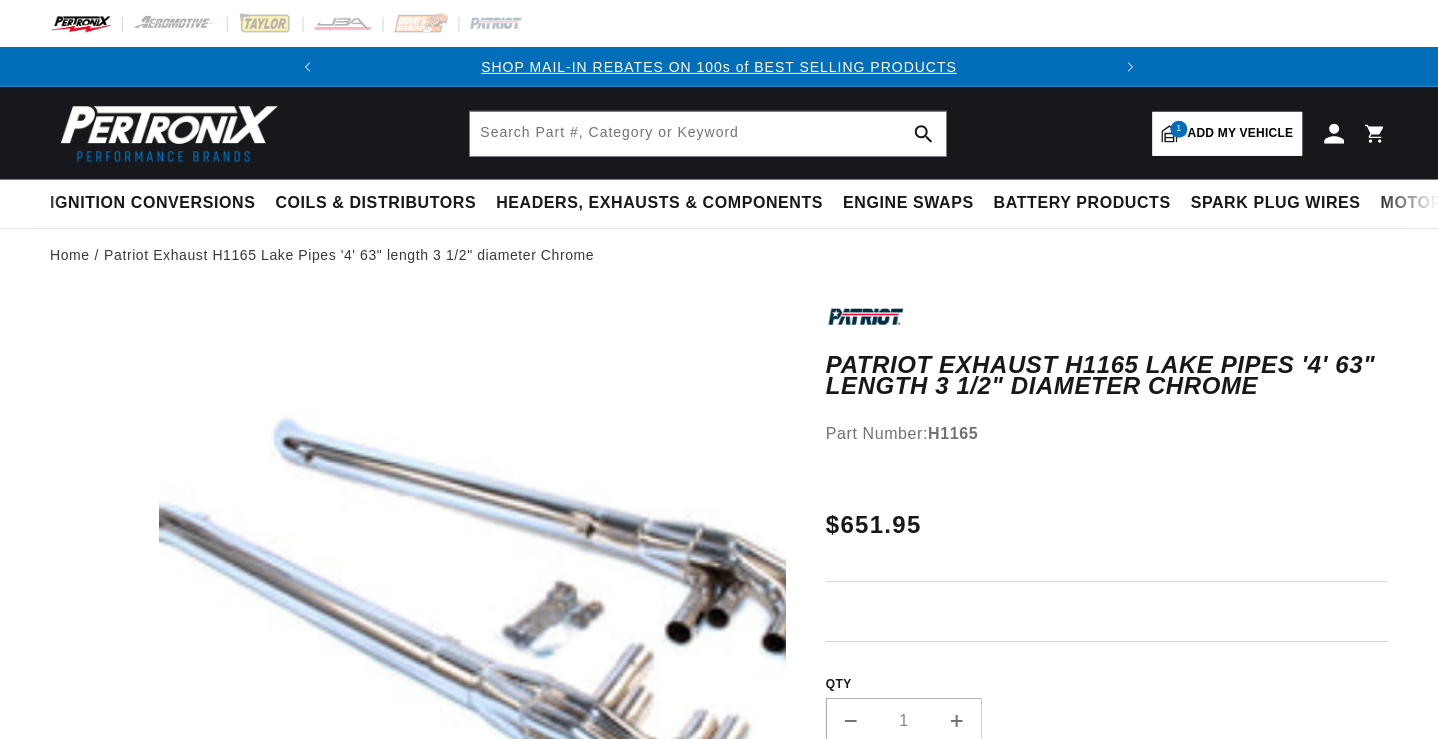 scroll, scrollTop: 0, scrollLeft: 0, axis: both 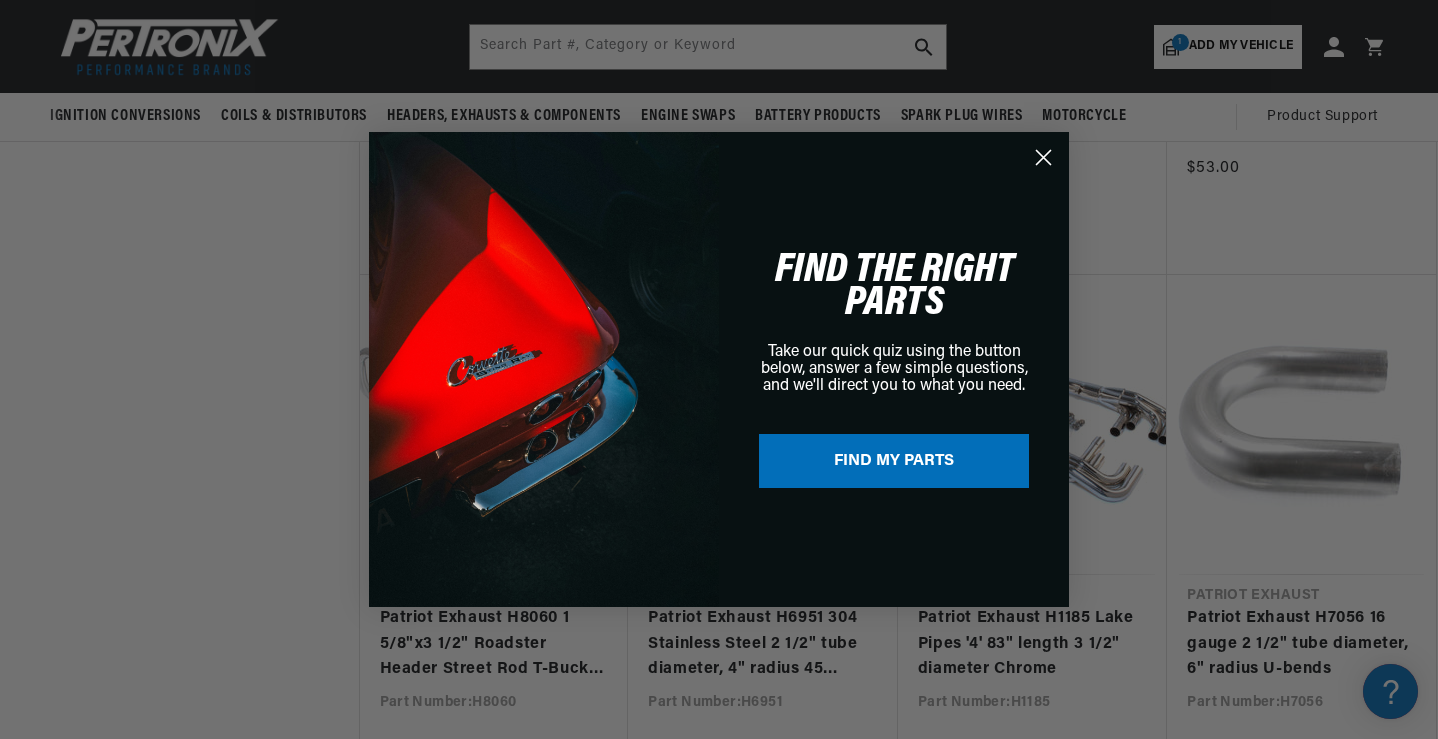 click 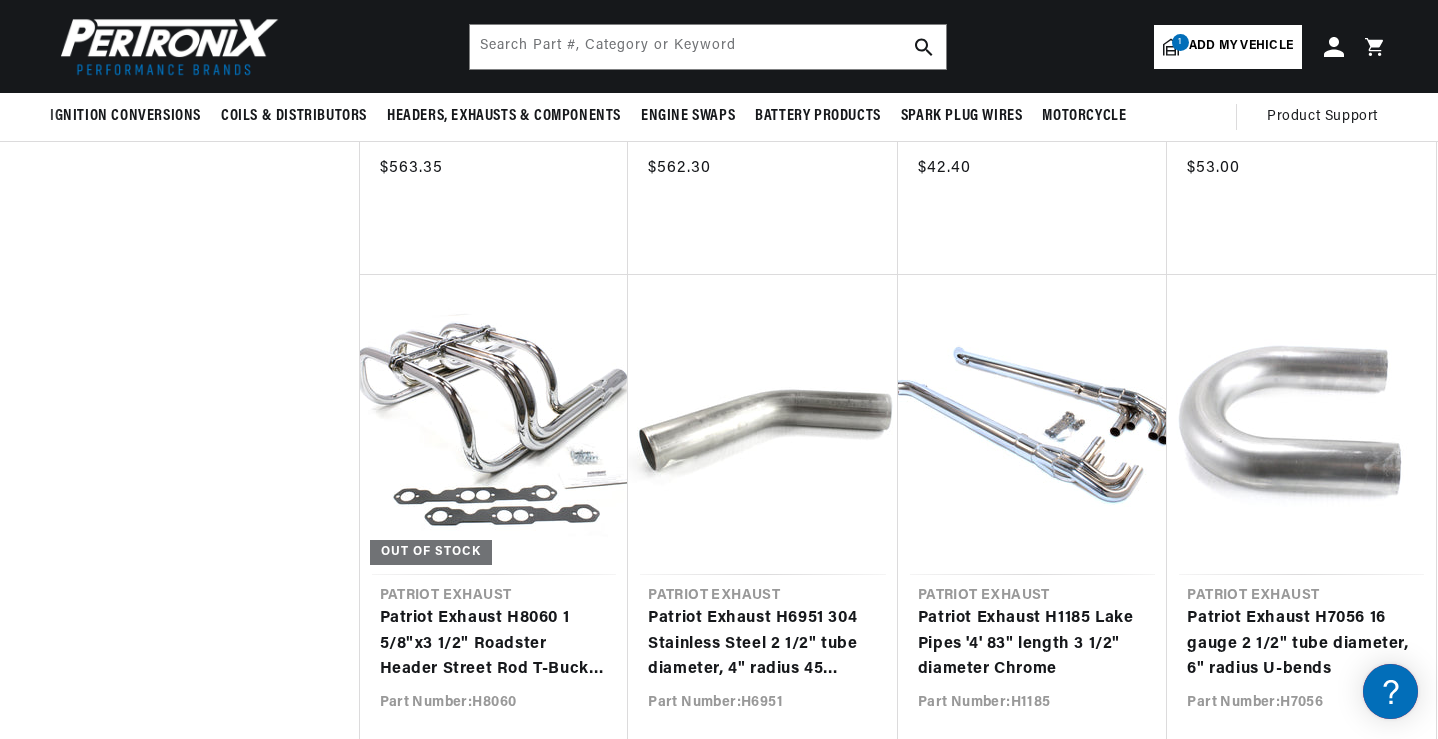 scroll, scrollTop: 0, scrollLeft: 0, axis: both 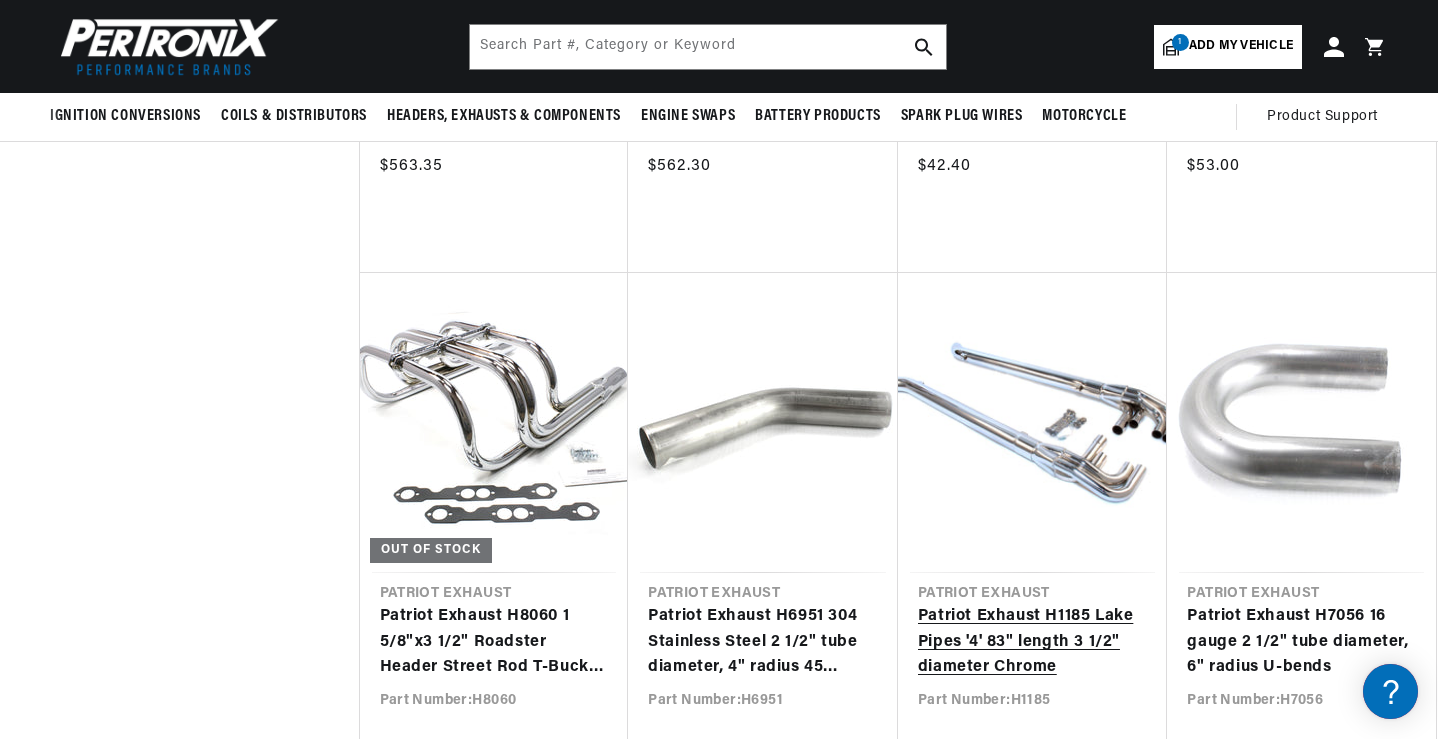click on "Patriot Exhaust H1185 Lake Pipes '4' 83" length 3 1/2" diameter Chrome" at bounding box center [1033, 642] 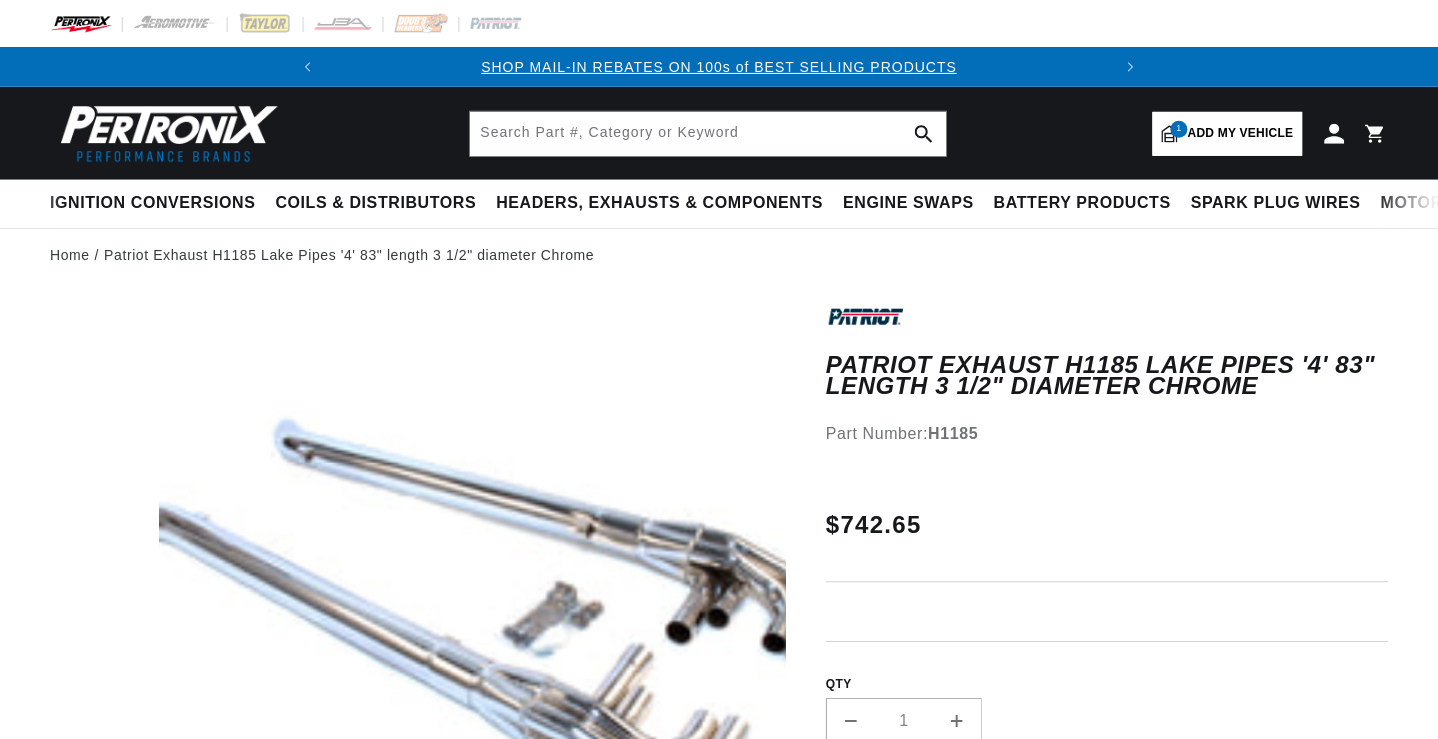 scroll, scrollTop: 0, scrollLeft: 0, axis: both 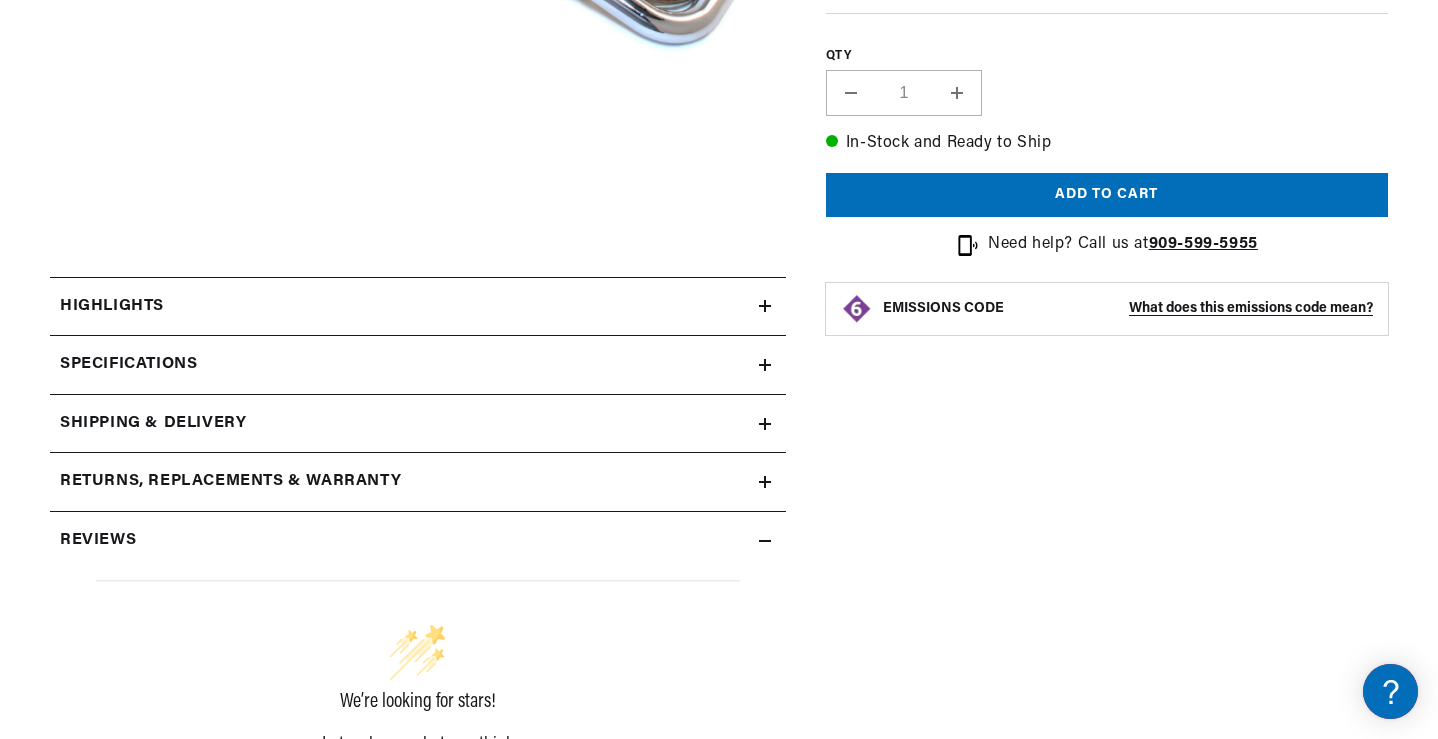 click on "Highlights" at bounding box center (112, 307) 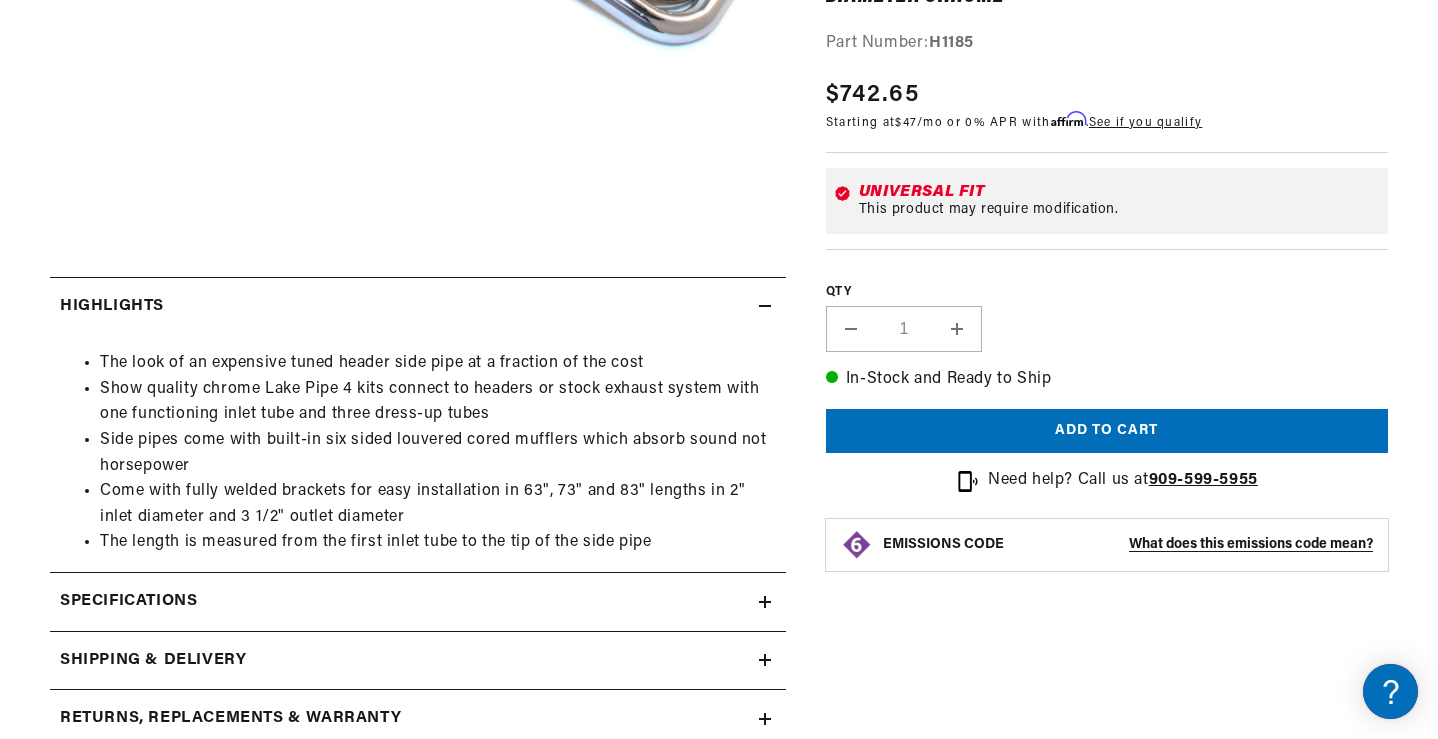 scroll, scrollTop: 0, scrollLeft: 747, axis: horizontal 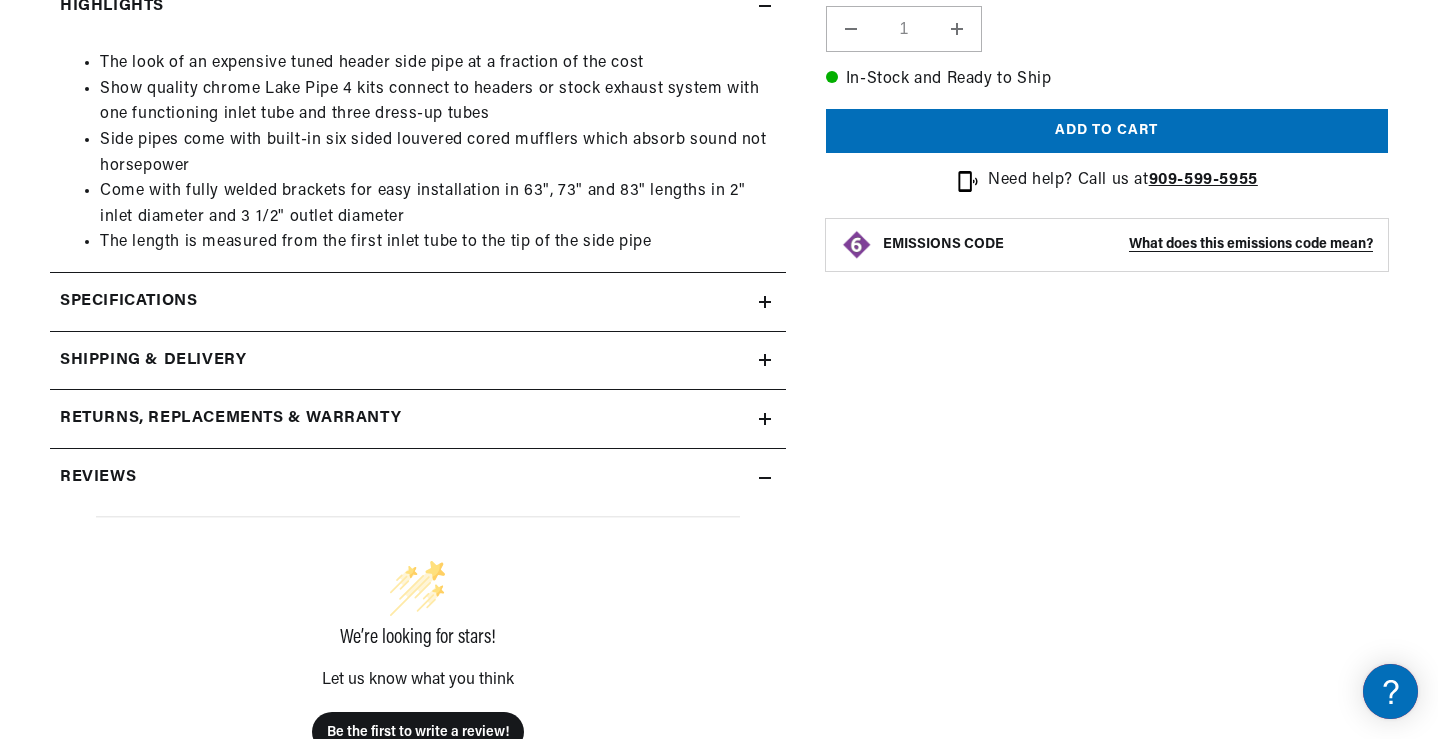 click on "Specifications" at bounding box center [112, 7] 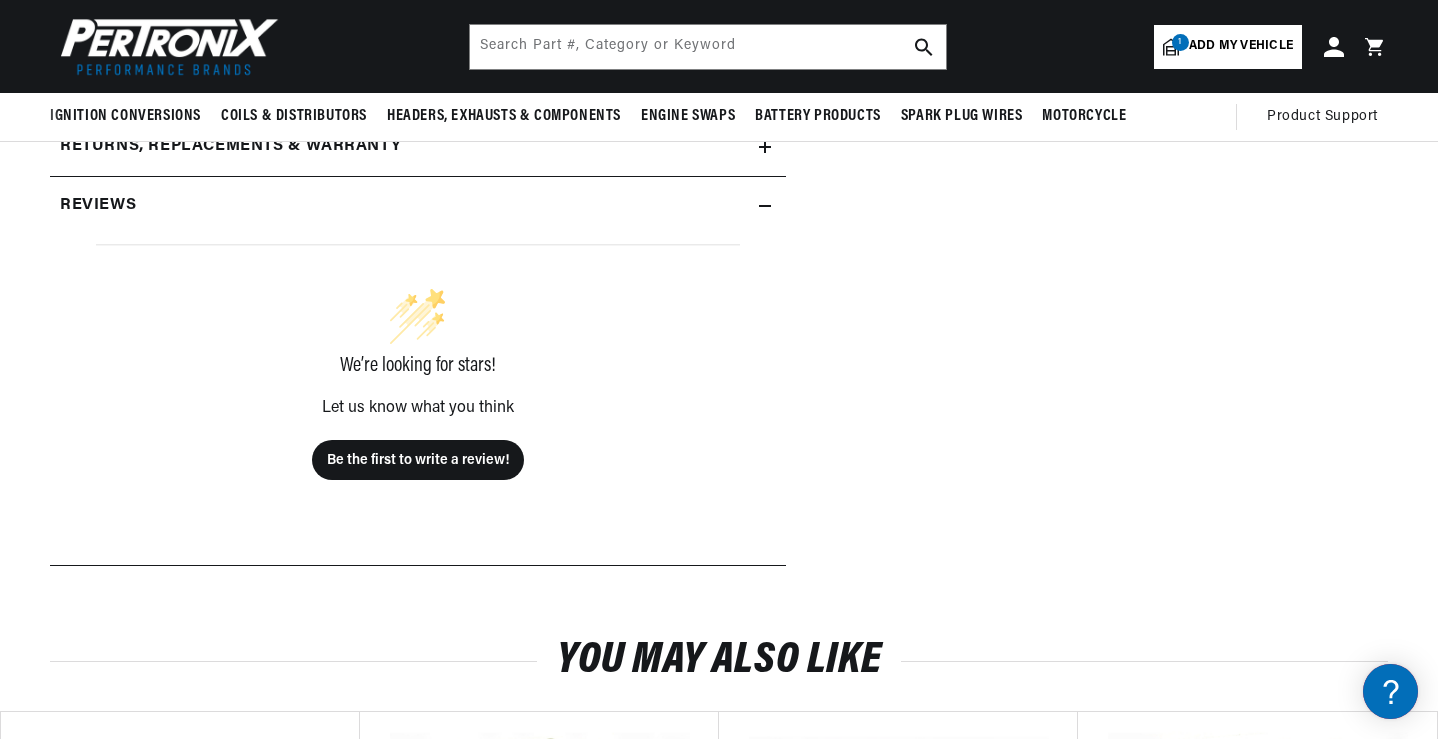 scroll, scrollTop: 1700, scrollLeft: 0, axis: vertical 